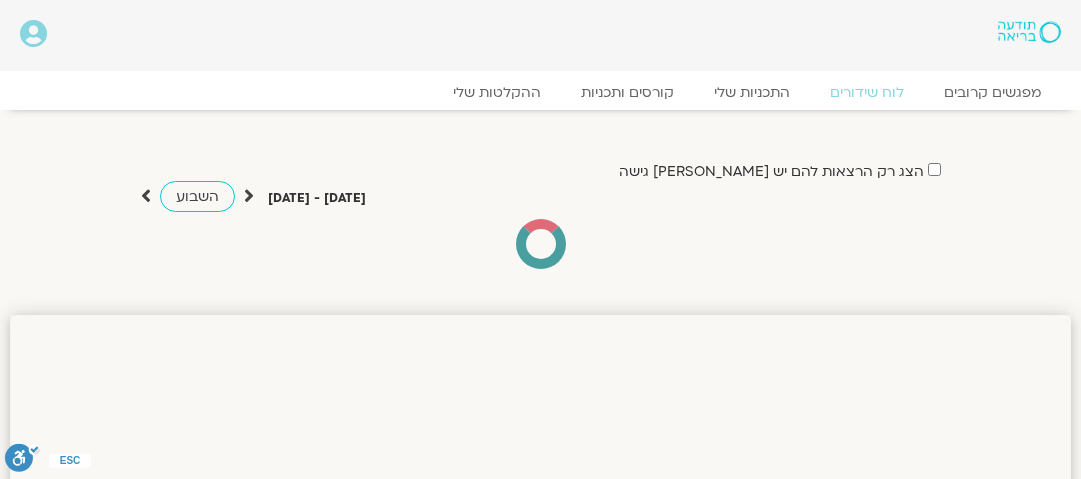 scroll, scrollTop: 0, scrollLeft: 0, axis: both 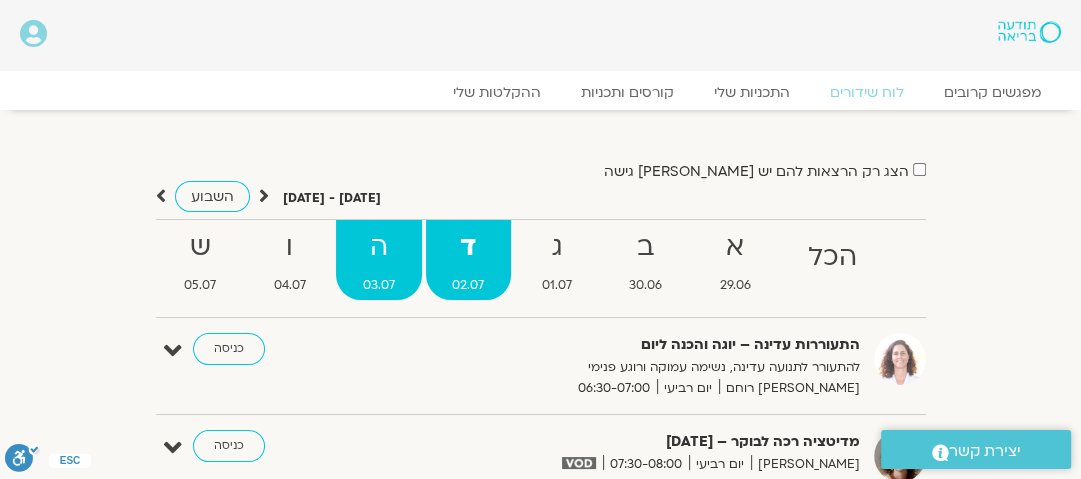 click on "ה" at bounding box center [378, 247] 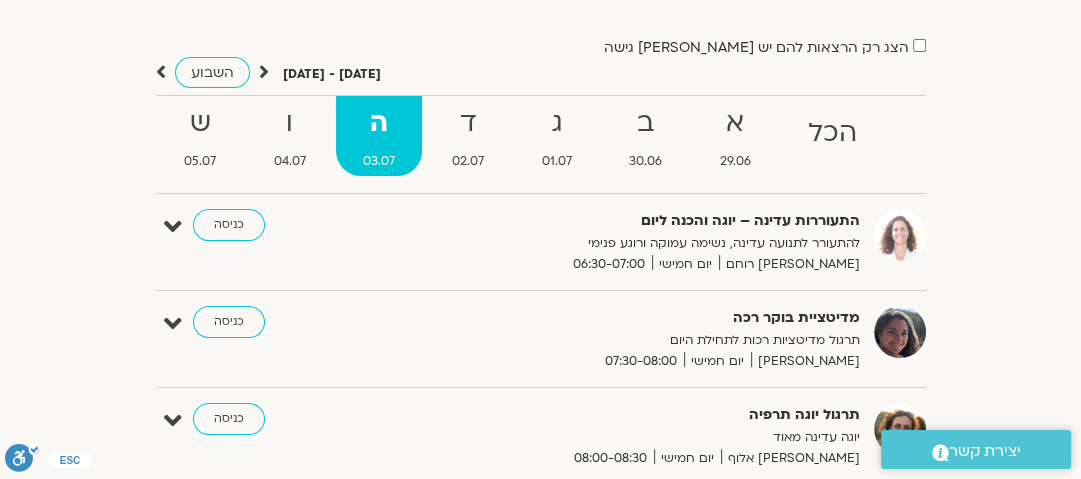 scroll, scrollTop: 80, scrollLeft: 0, axis: vertical 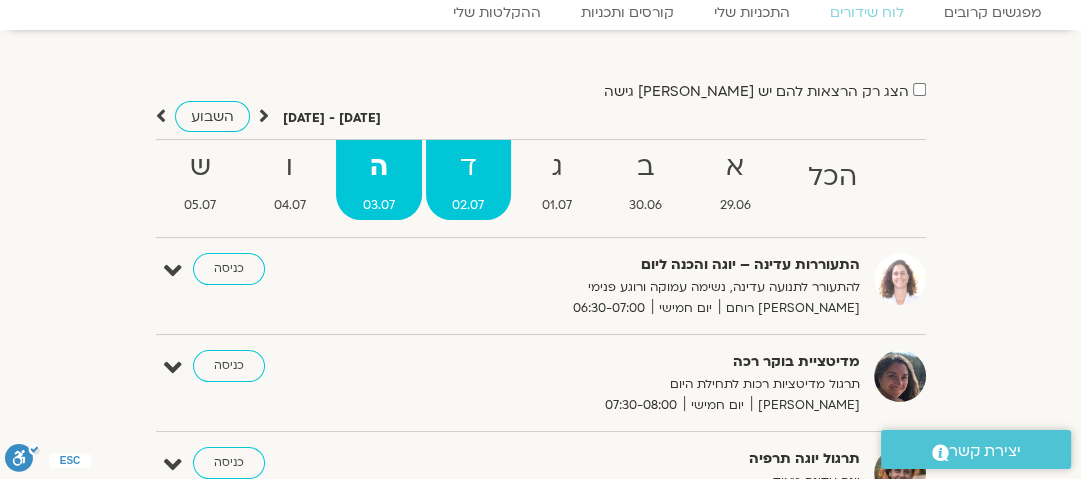 click on "ד" at bounding box center (468, 167) 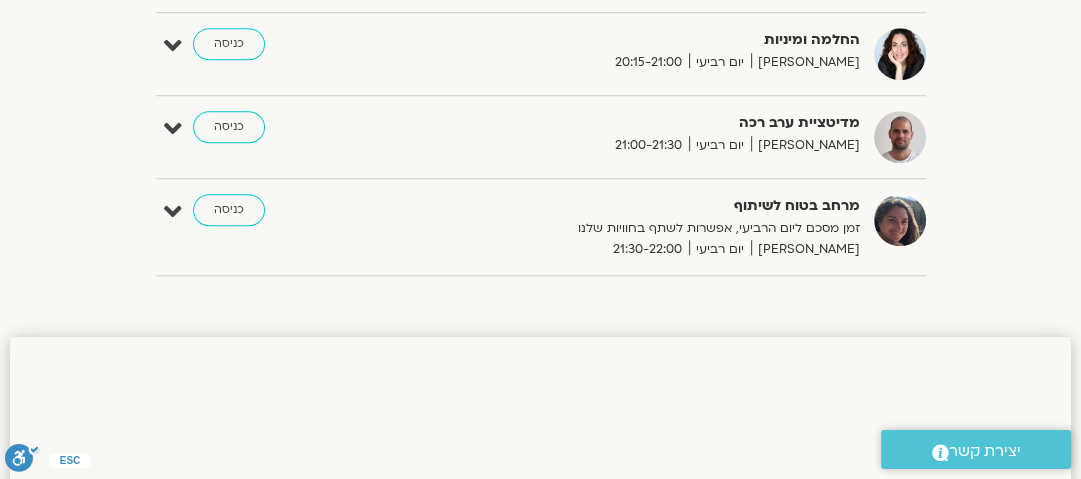 scroll, scrollTop: 1120, scrollLeft: 0, axis: vertical 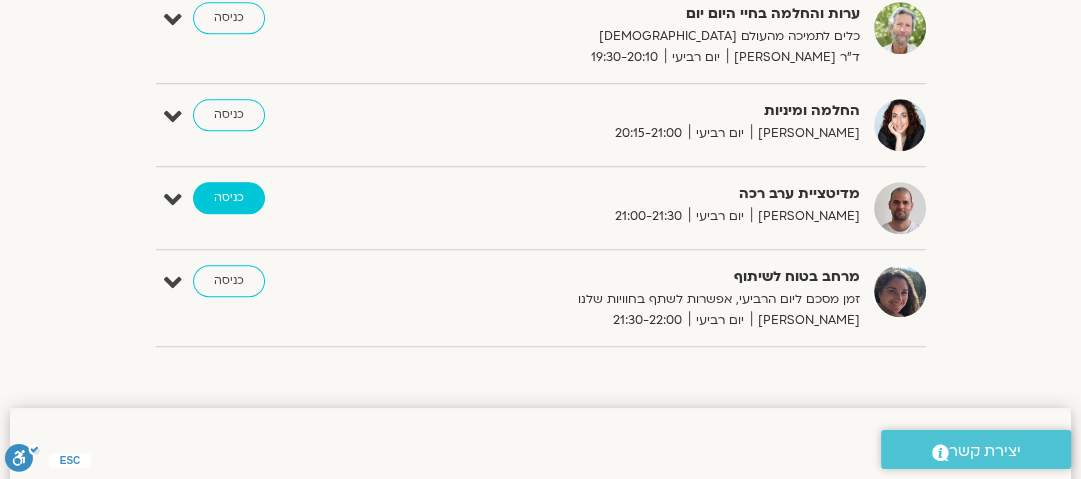 click on "כניסה" at bounding box center (229, 198) 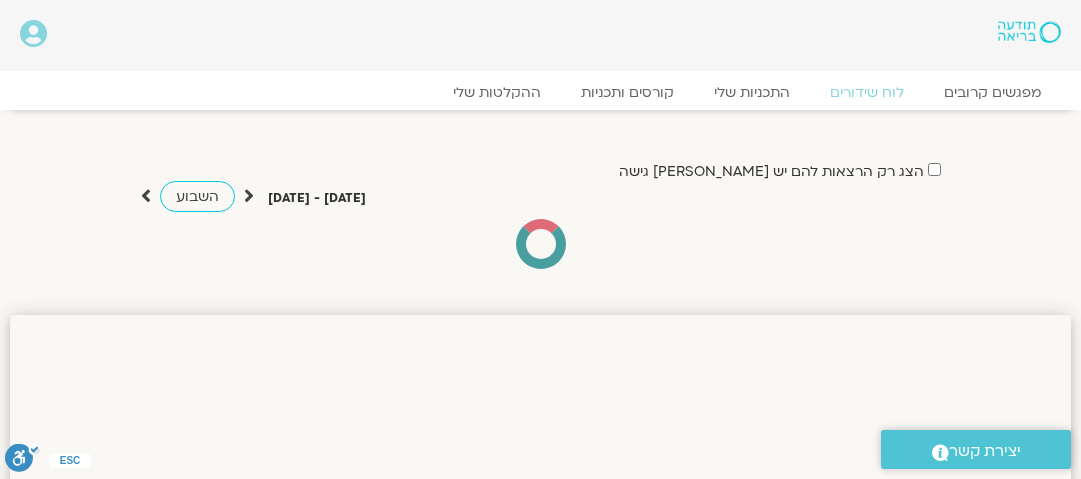 scroll, scrollTop: 0, scrollLeft: 0, axis: both 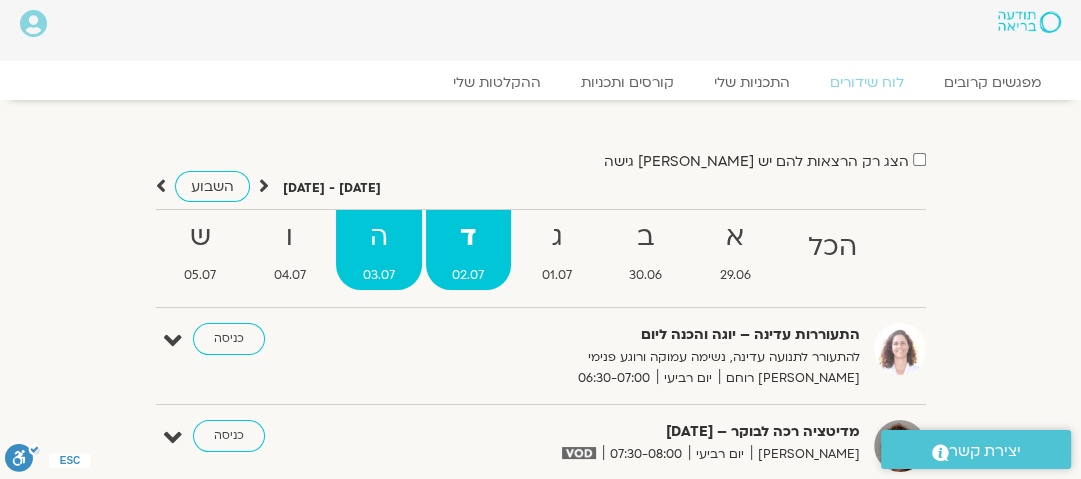 click on "ה" at bounding box center (378, 237) 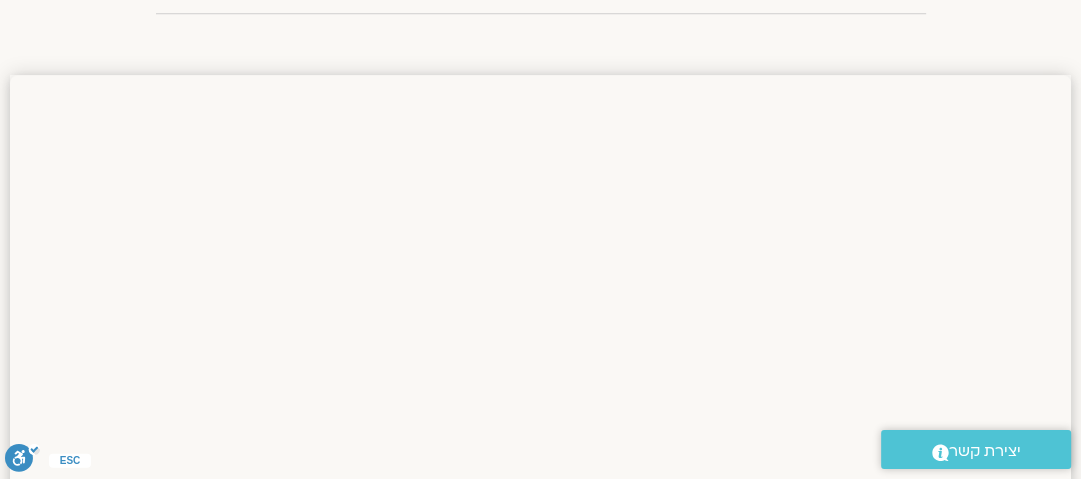scroll, scrollTop: 1370, scrollLeft: 0, axis: vertical 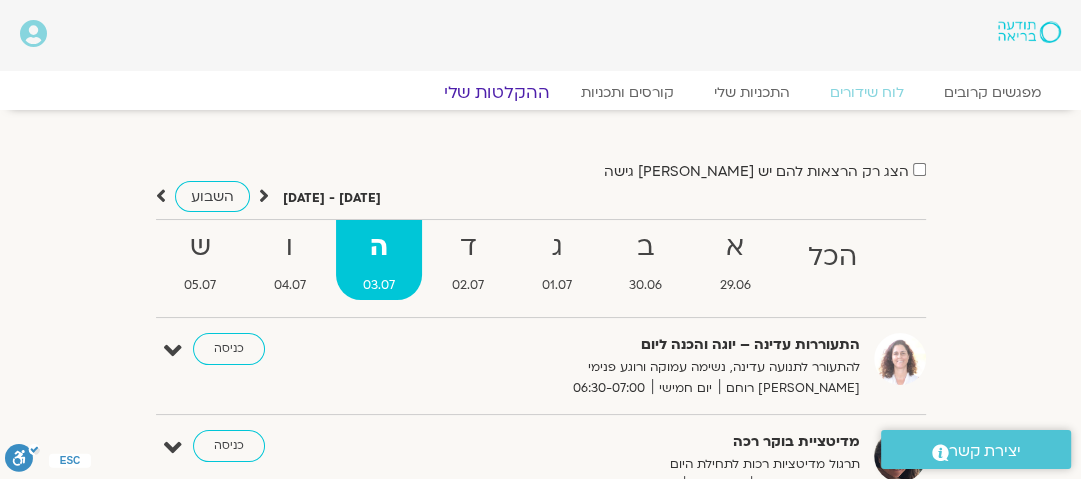 click on "ההקלטות שלי" 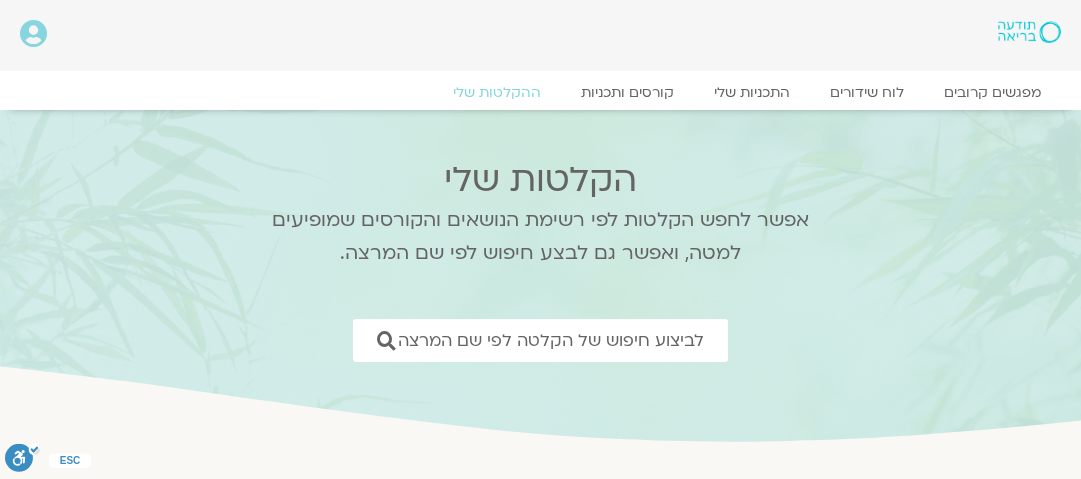 scroll, scrollTop: 0, scrollLeft: 0, axis: both 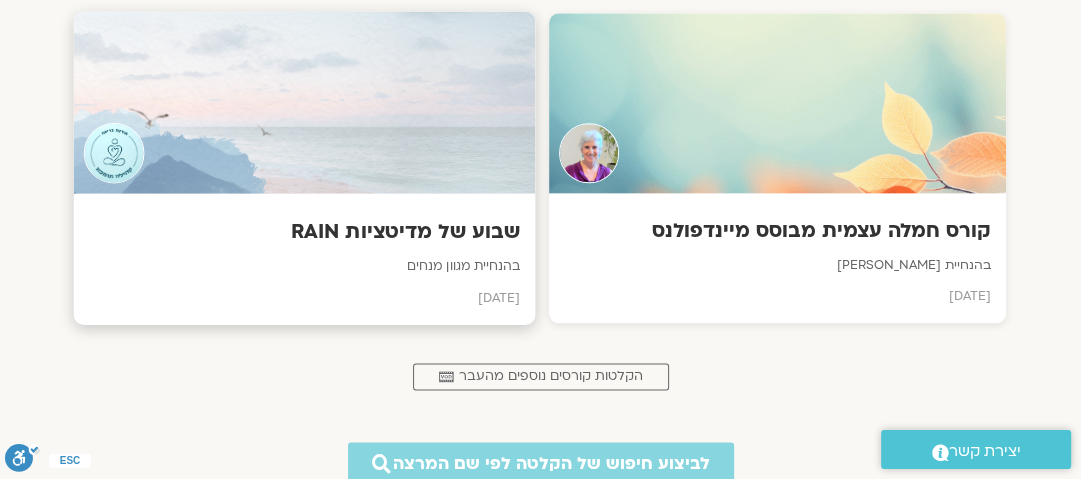 click at bounding box center (304, 102) 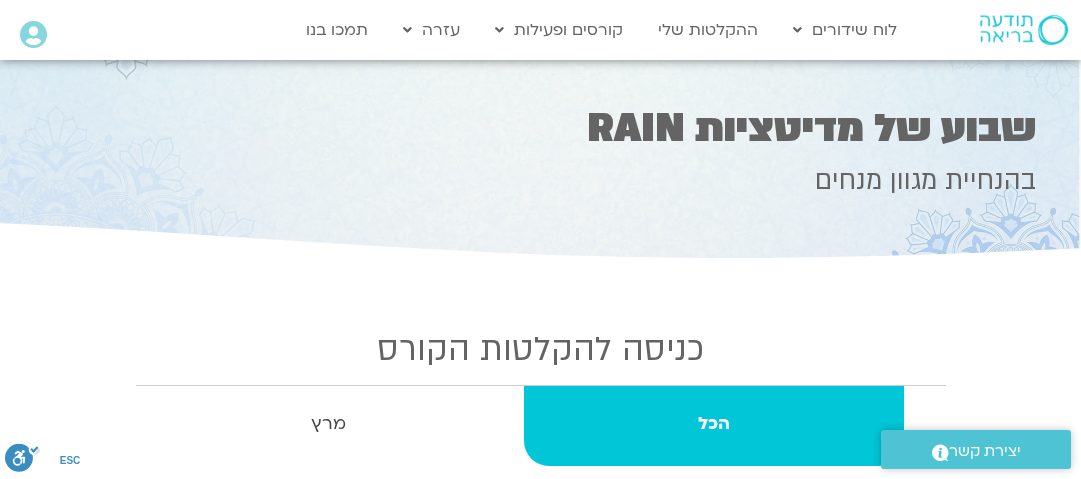 scroll, scrollTop: 0, scrollLeft: 0, axis: both 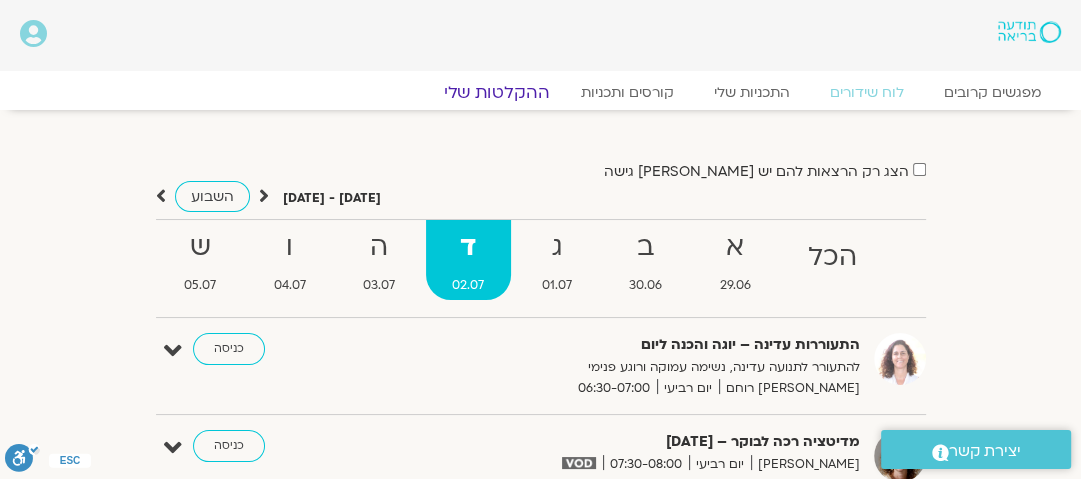 click on "ההקלטות שלי" 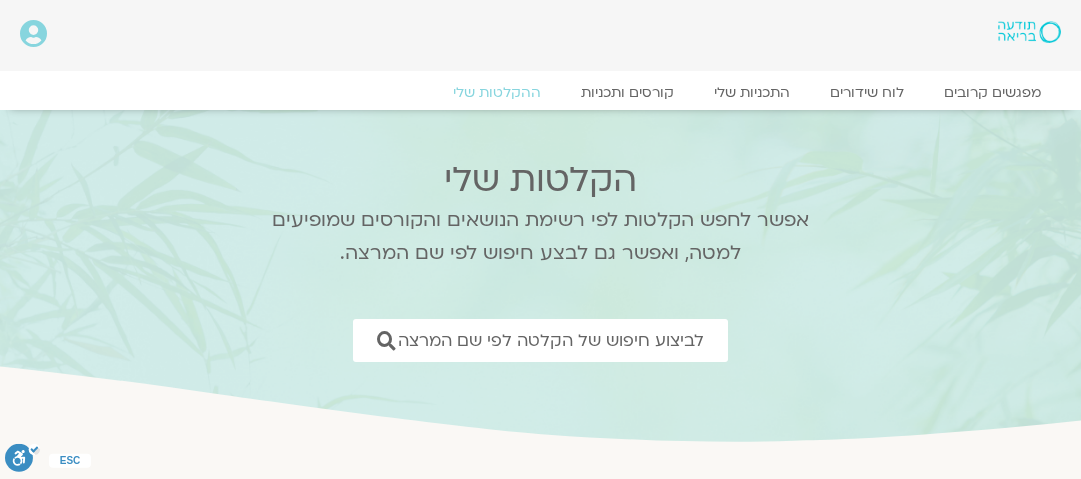 scroll, scrollTop: 0, scrollLeft: 0, axis: both 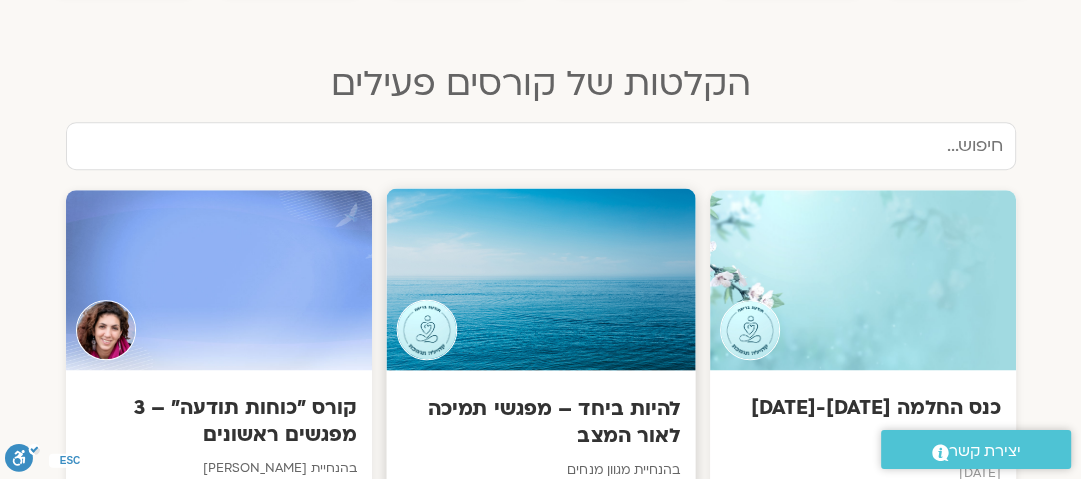 click at bounding box center [540, 279] 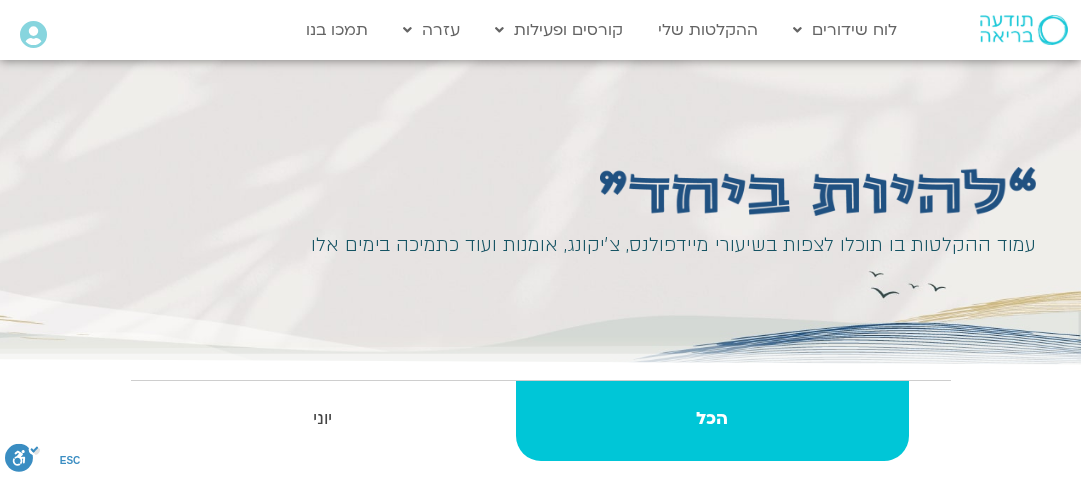 scroll, scrollTop: 0, scrollLeft: 0, axis: both 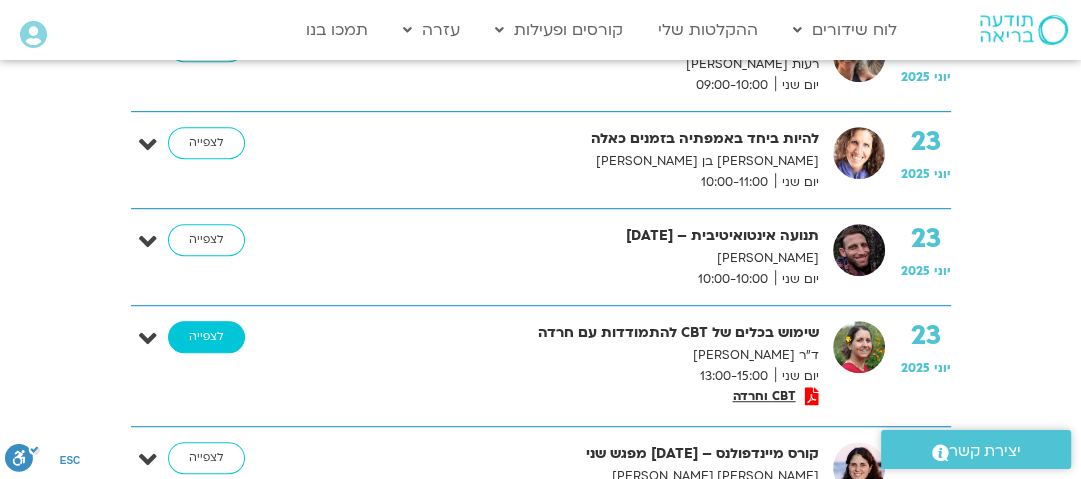 click on "לצפייה" at bounding box center (206, 337) 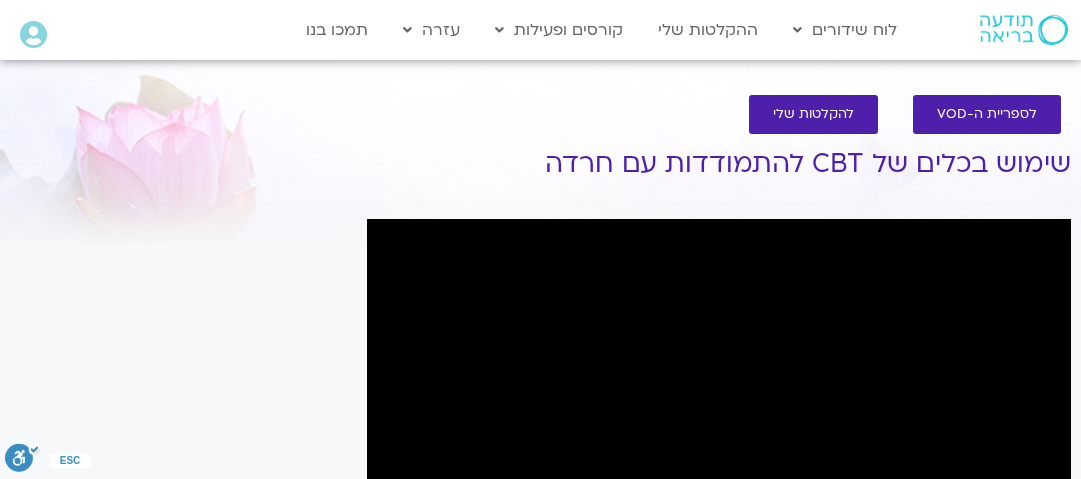 scroll, scrollTop: 0, scrollLeft: 0, axis: both 